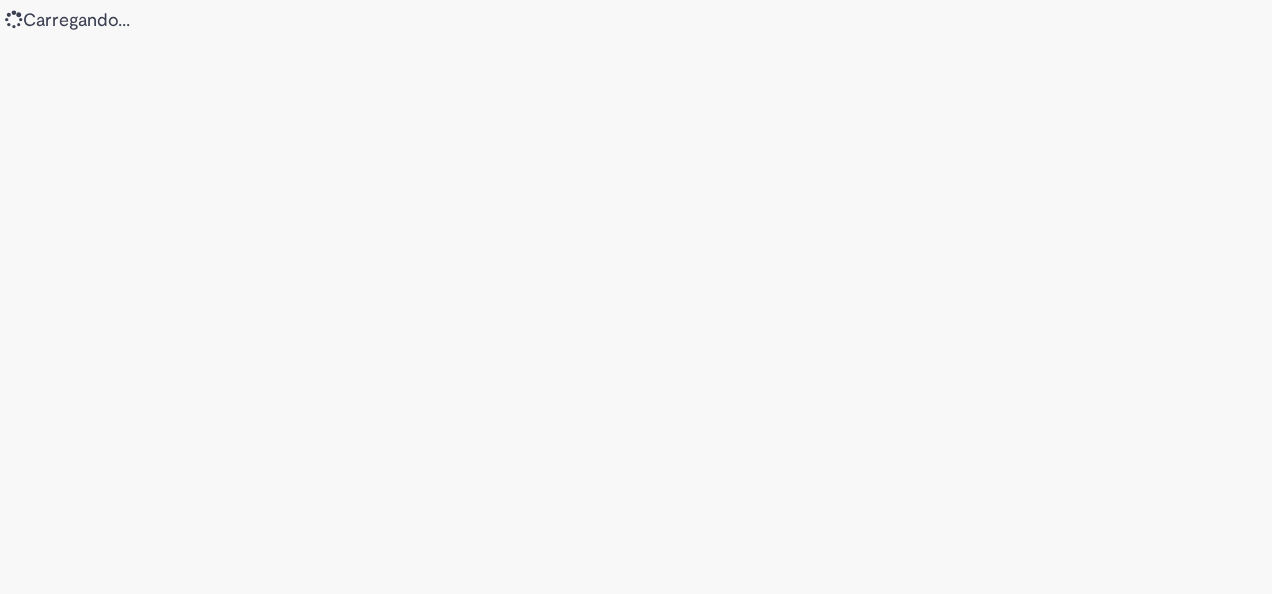 scroll, scrollTop: 0, scrollLeft: 0, axis: both 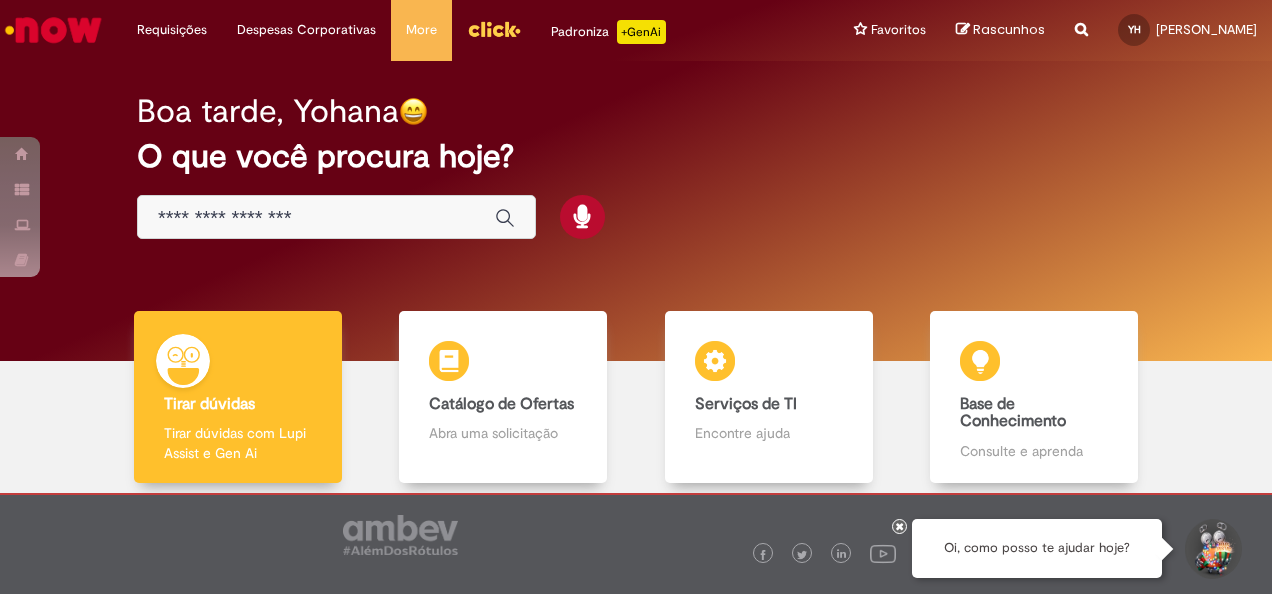 click at bounding box center (316, 218) 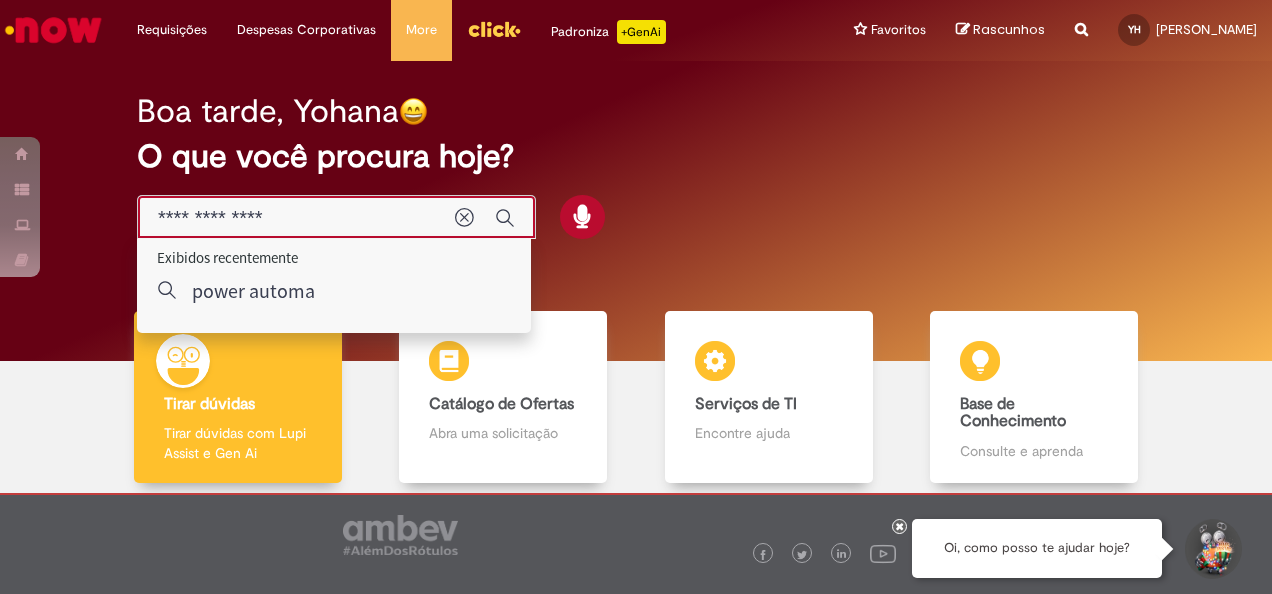 type on "**********" 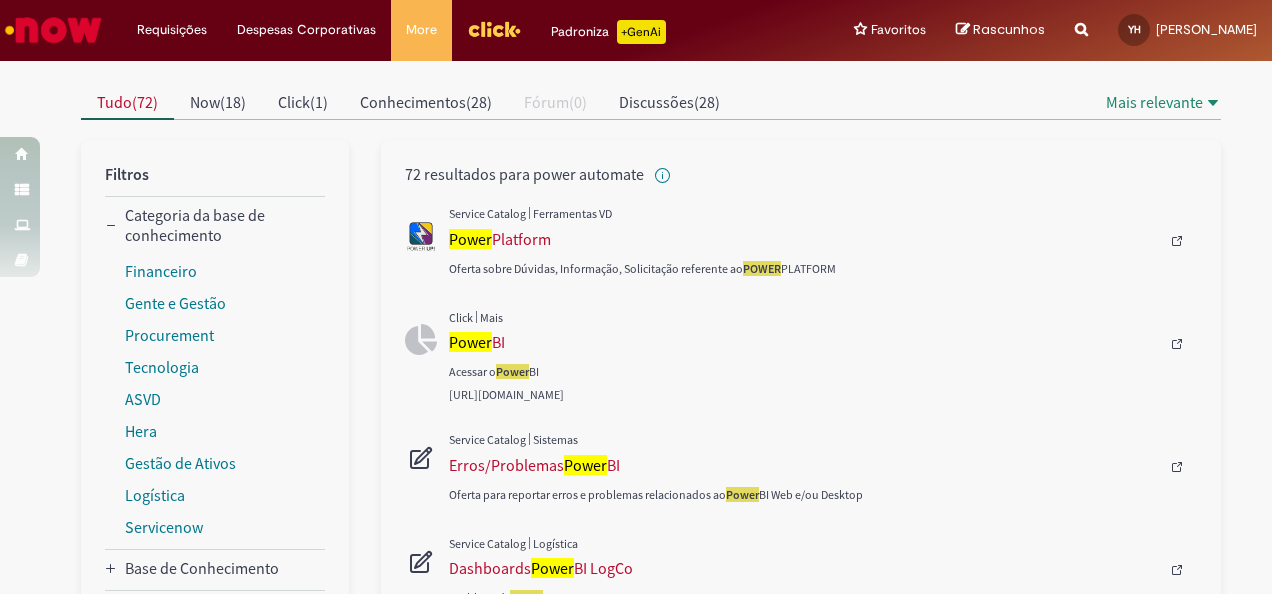 scroll, scrollTop: 0, scrollLeft: 0, axis: both 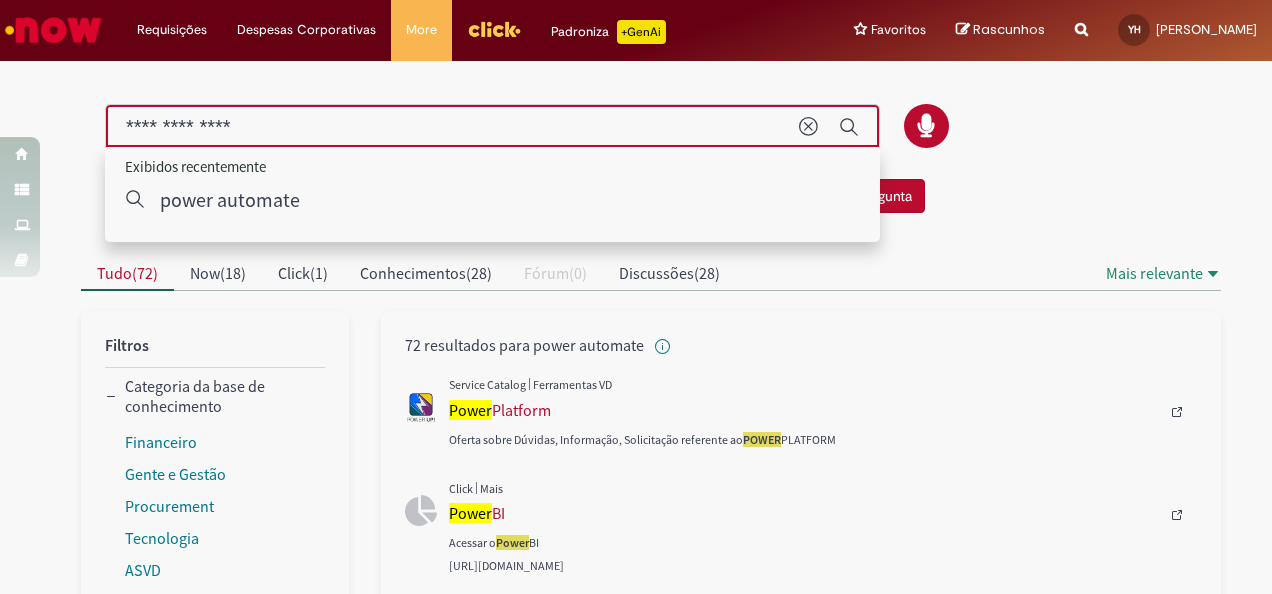 drag, startPoint x: 295, startPoint y: 131, endPoint x: 188, endPoint y: 130, distance: 107.00467 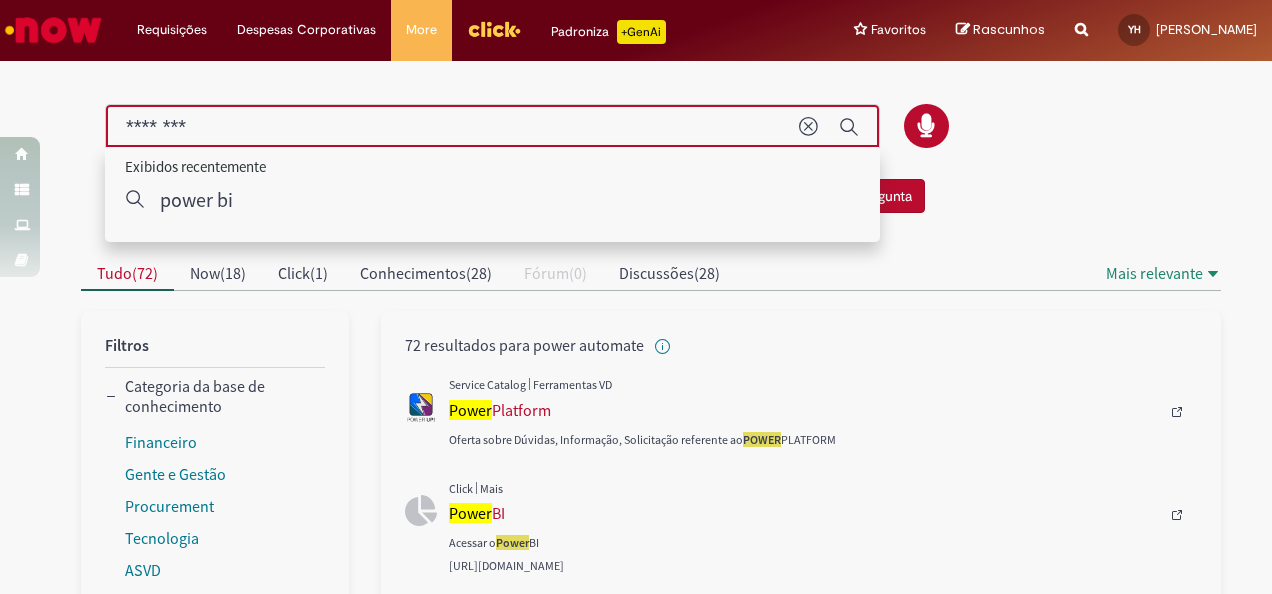type on "********" 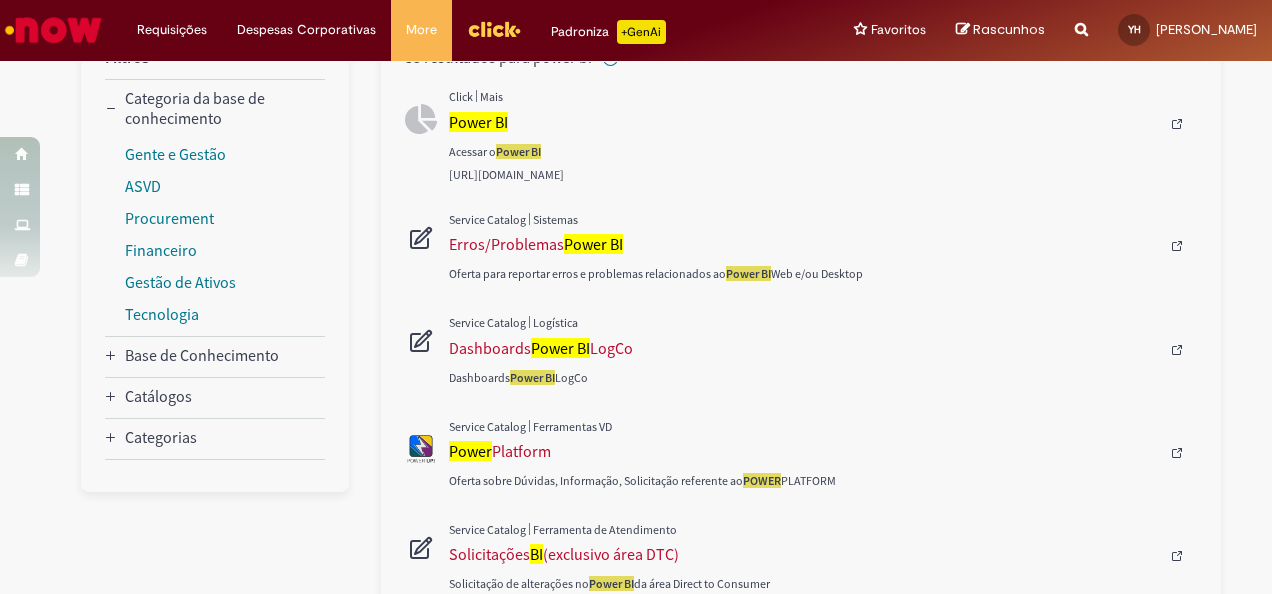 scroll, scrollTop: 286, scrollLeft: 0, axis: vertical 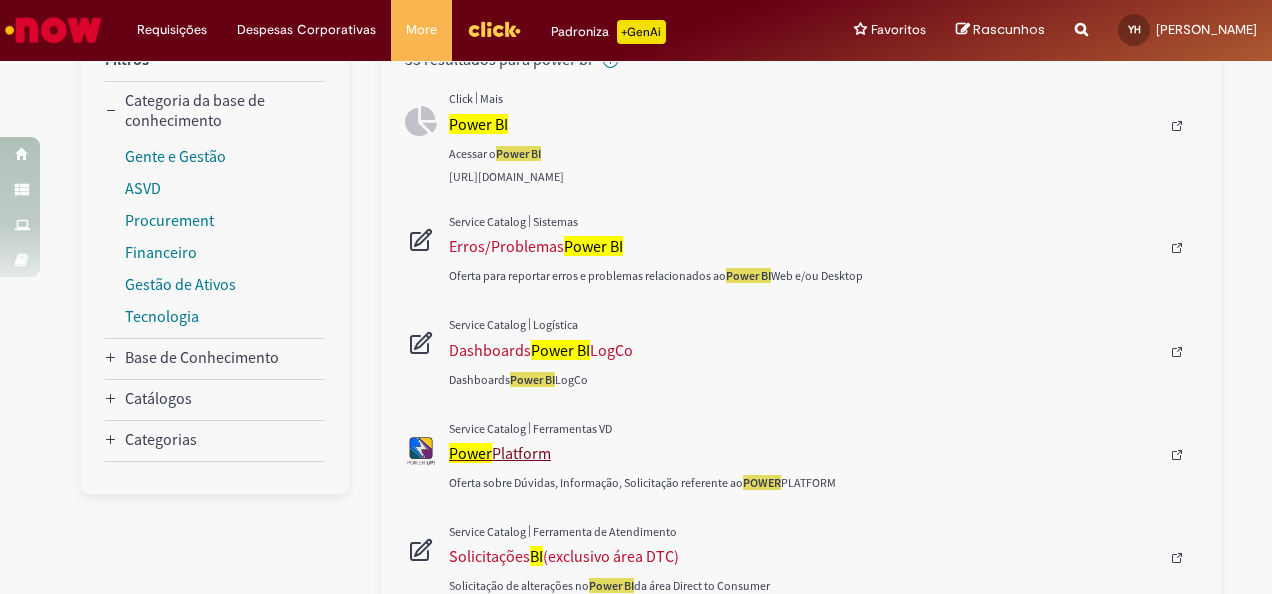 click on "Power  Platform" at bounding box center [804, 453] 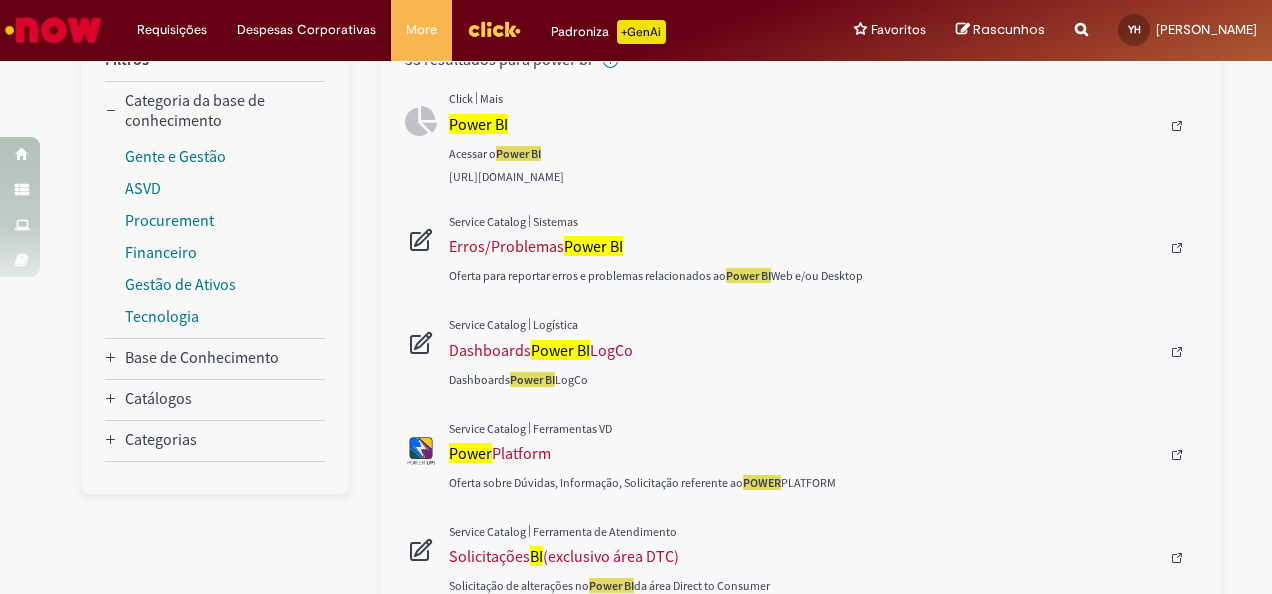 scroll, scrollTop: 284, scrollLeft: 0, axis: vertical 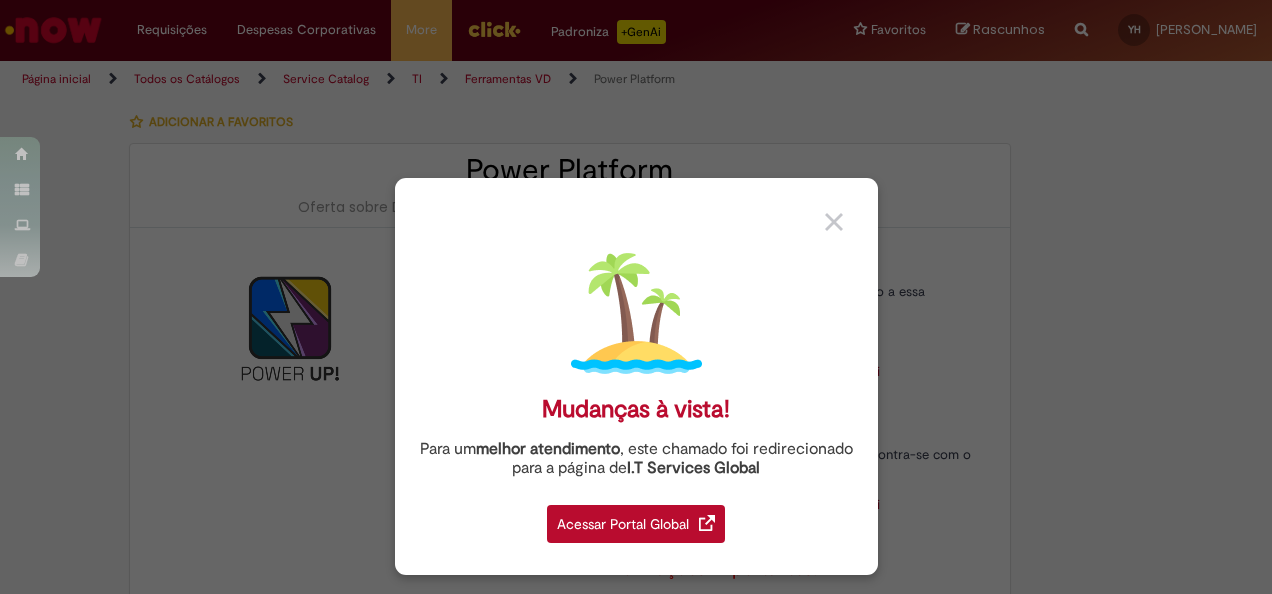 type on "********" 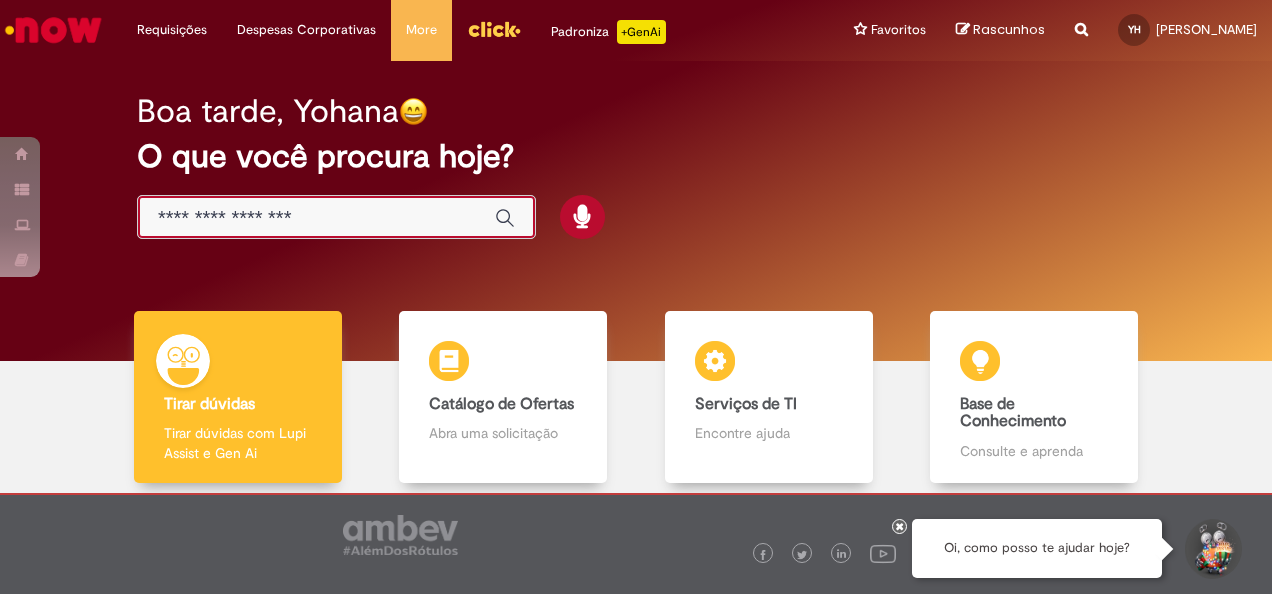 click at bounding box center [316, 218] 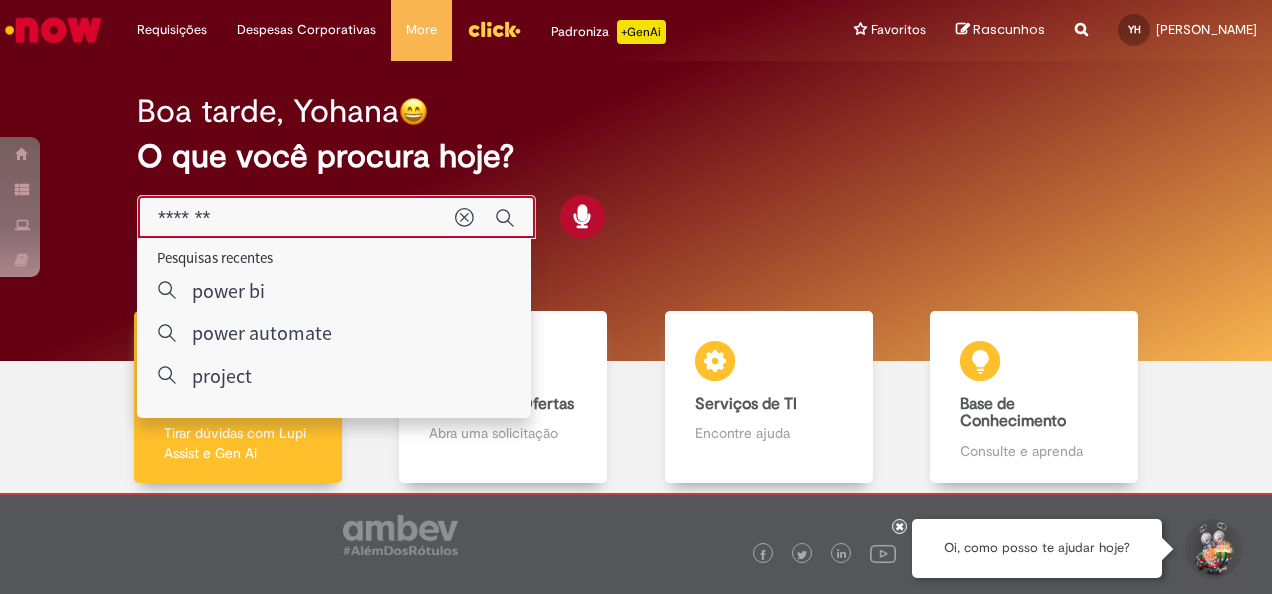 type on "*******" 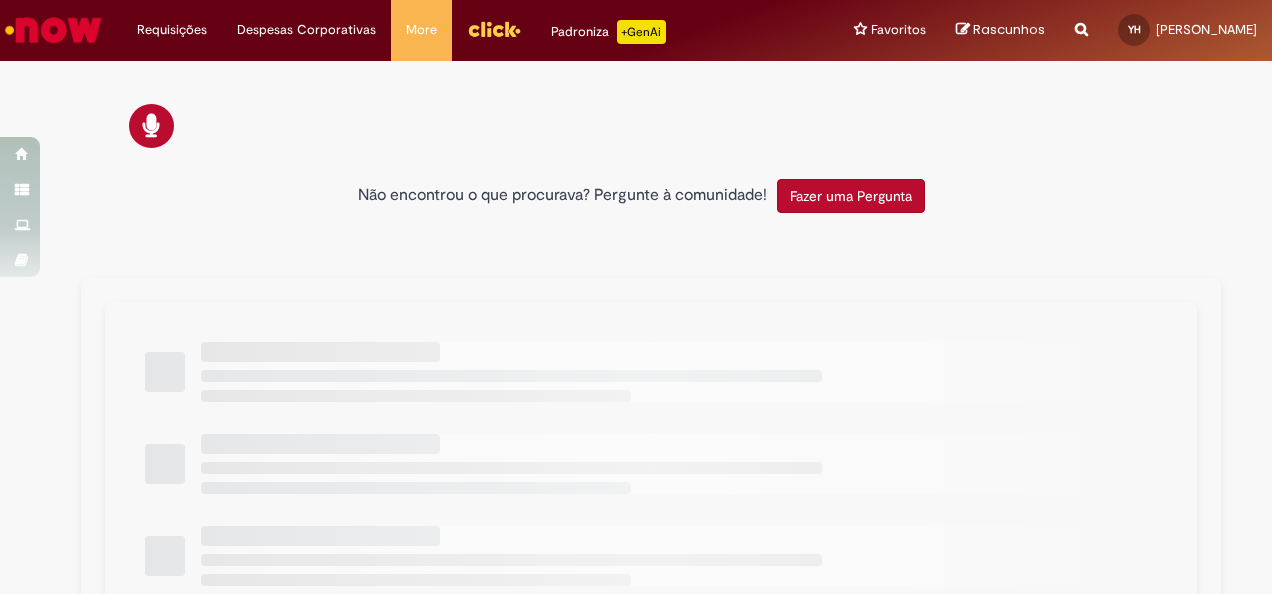 click at bounding box center [636, 233] 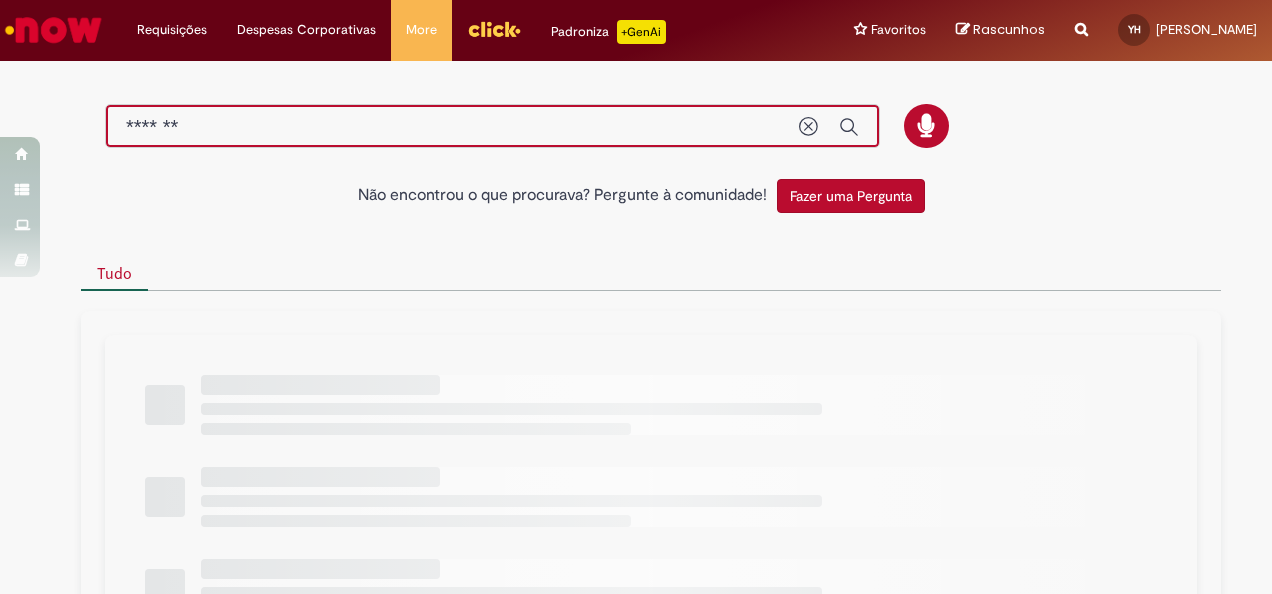 click on "*******" at bounding box center [452, 127] 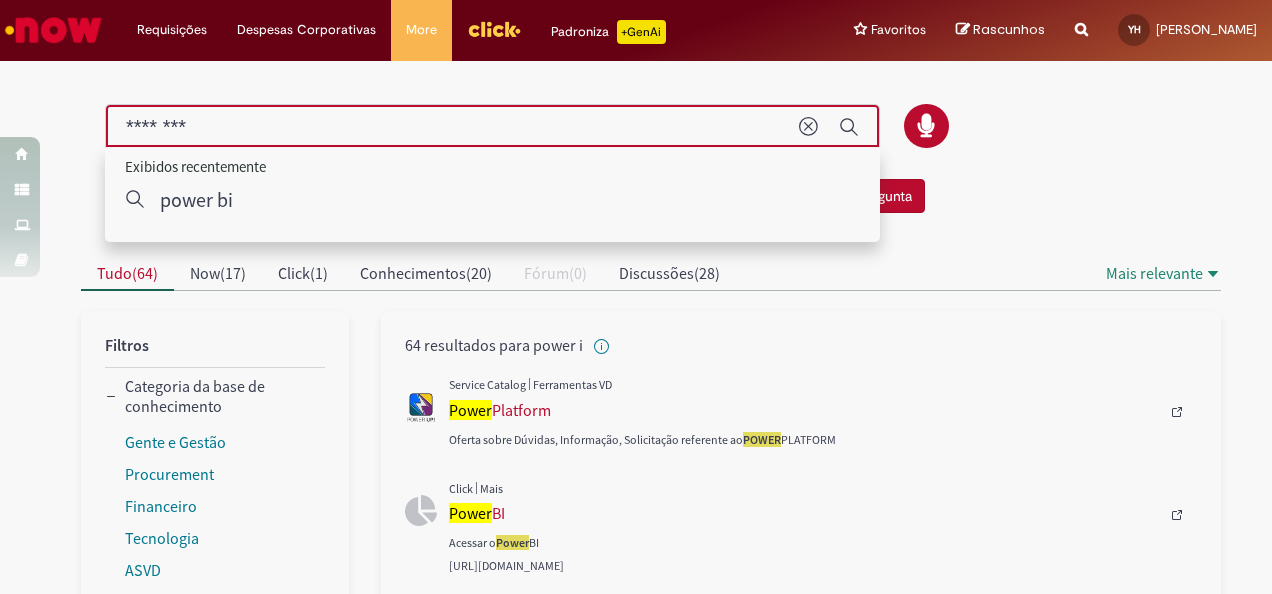 type on "********" 